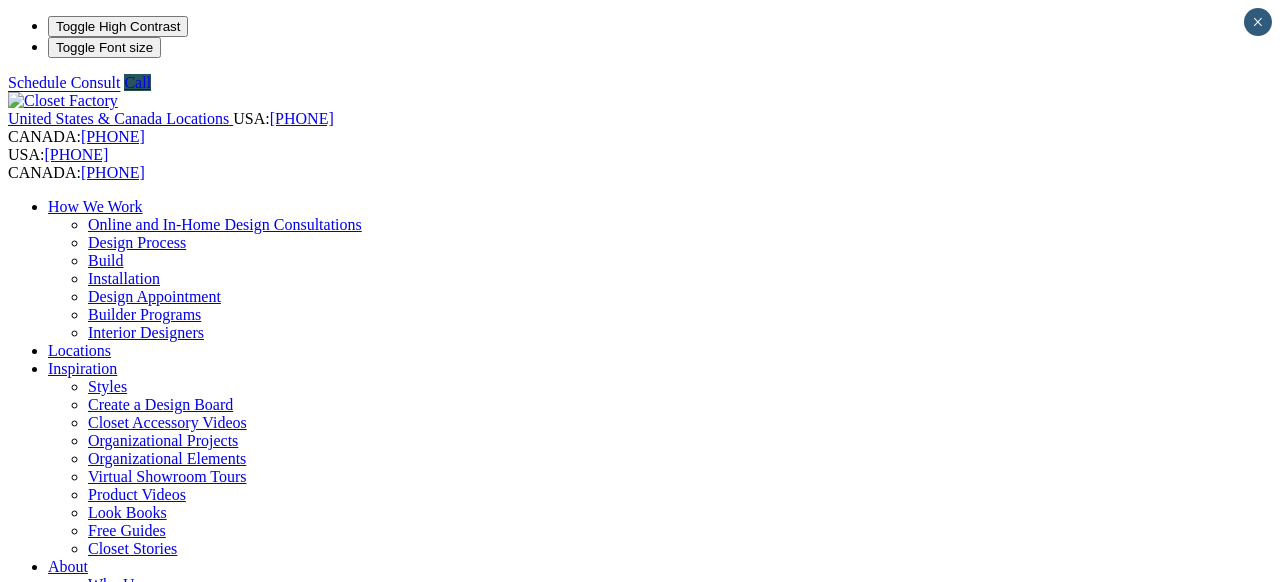 scroll, scrollTop: 0, scrollLeft: 0, axis: both 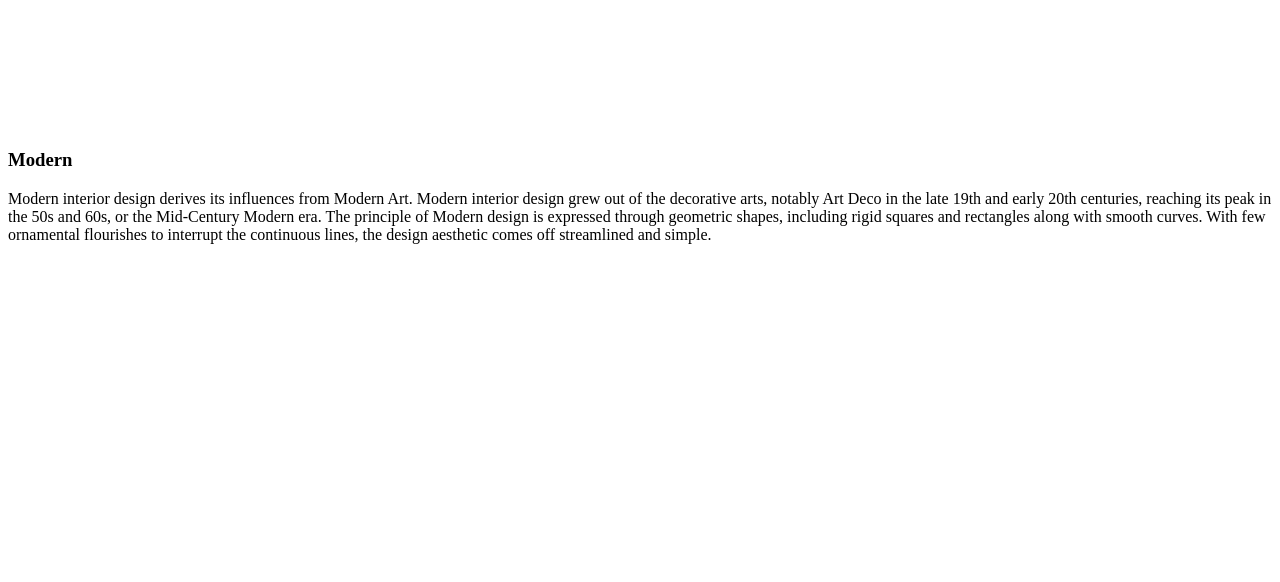 click on "CLOSE (X)" at bounding box center (46, -1802) 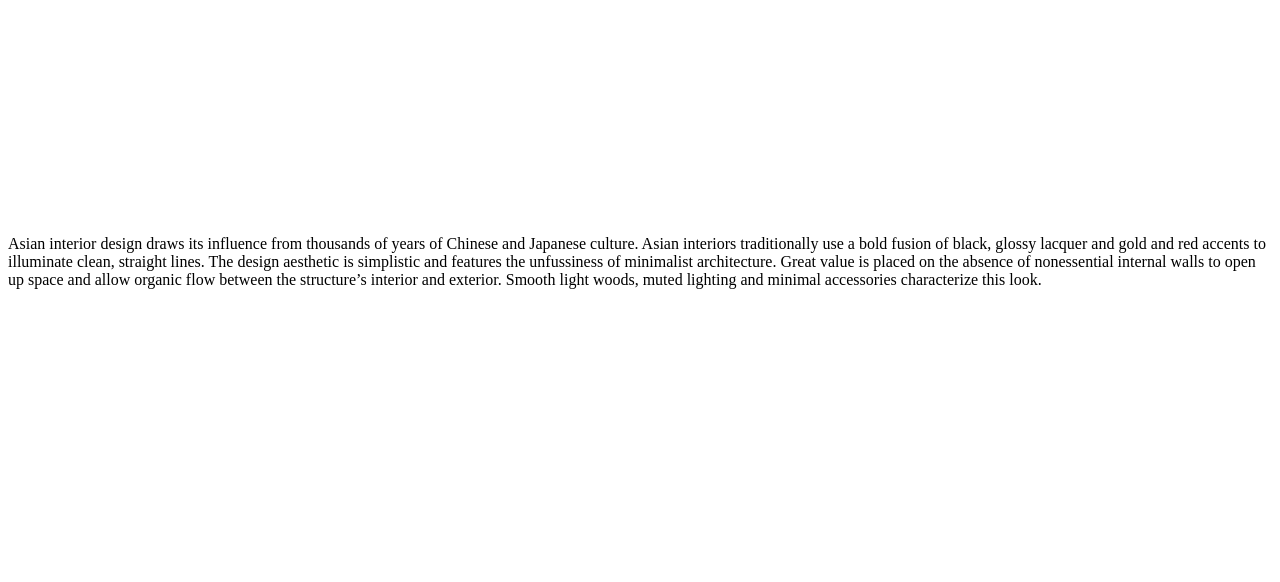 scroll, scrollTop: 9079, scrollLeft: 0, axis: vertical 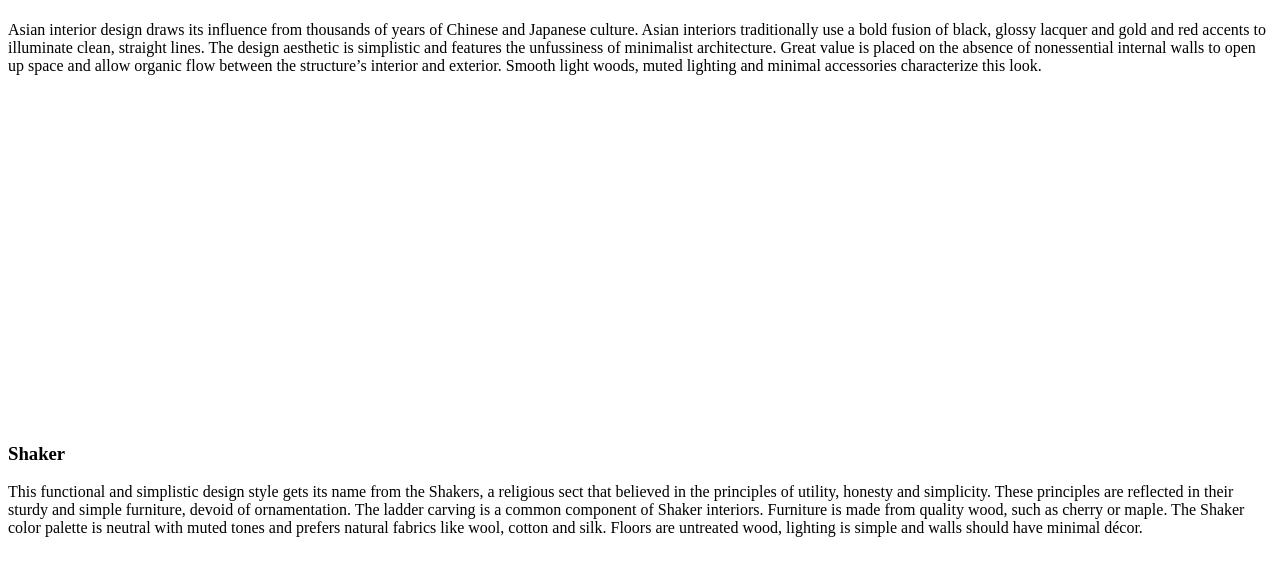 click on "Look Books" at bounding box center (127, -8567) 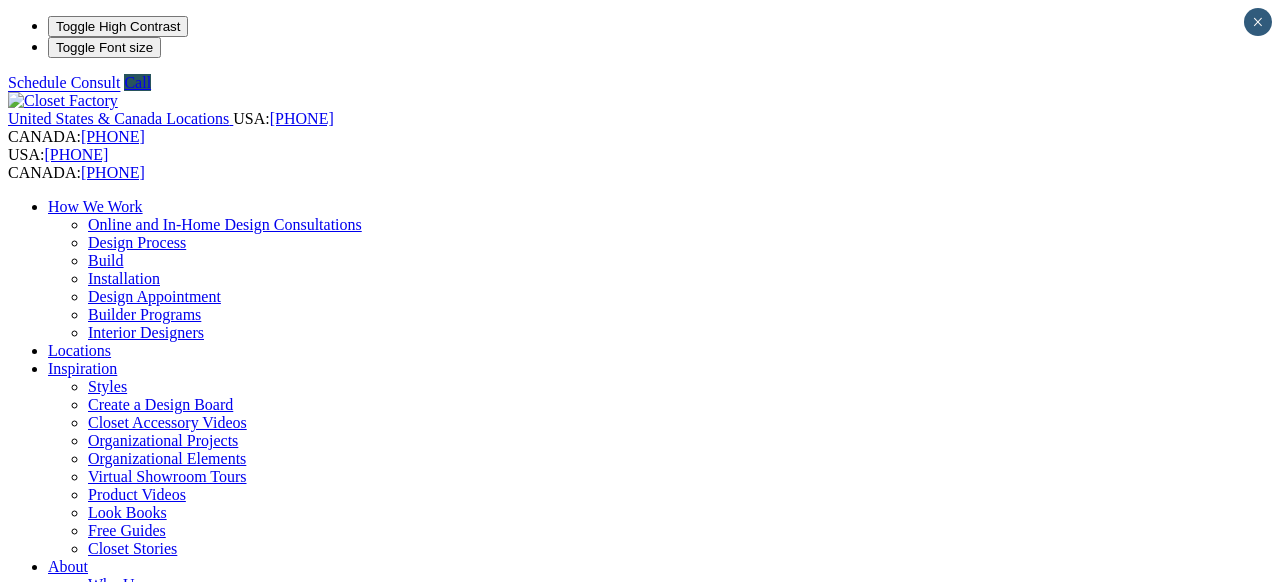 scroll, scrollTop: 0, scrollLeft: 0, axis: both 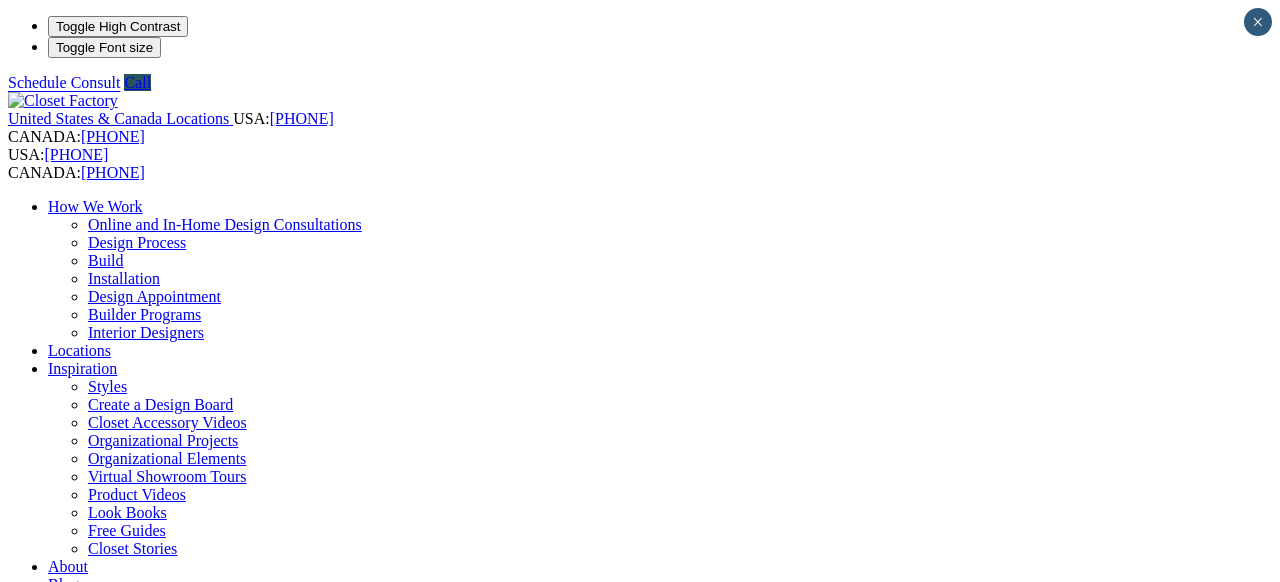 click on "Organizational Elements" at bounding box center [167, 458] 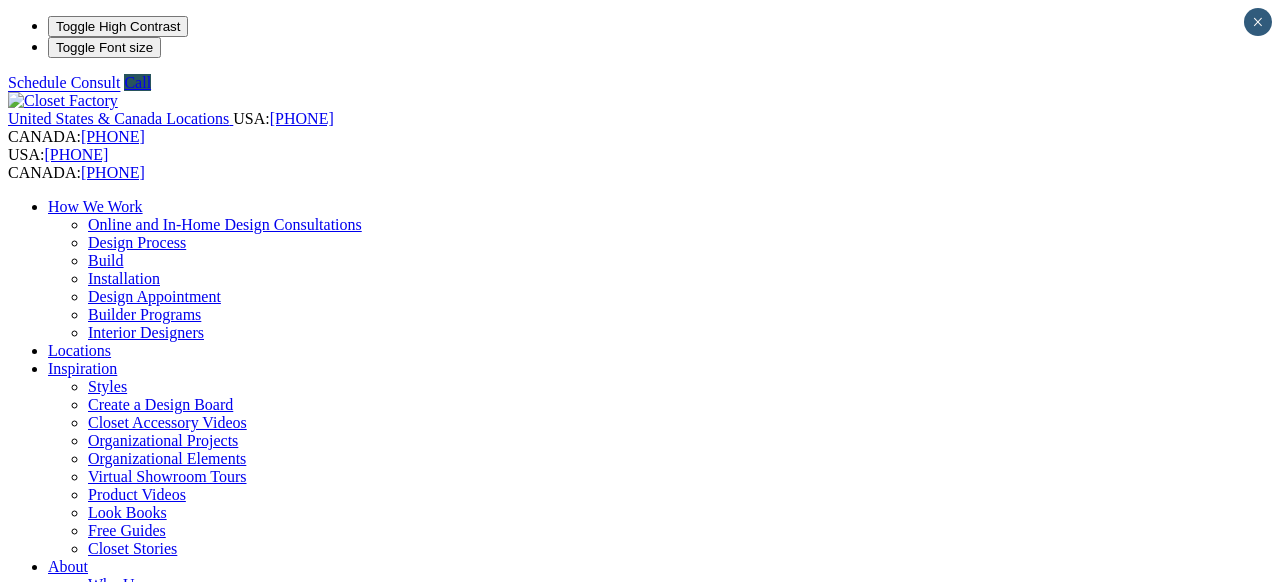 scroll, scrollTop: 0, scrollLeft: 0, axis: both 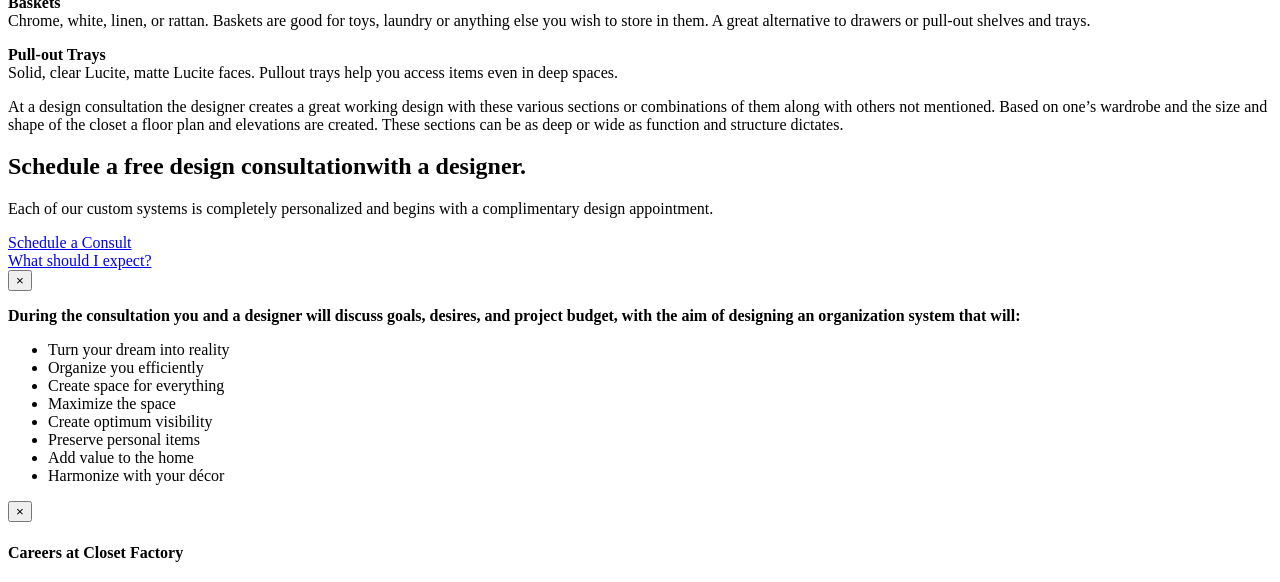 click on "Locations" at bounding box center (79, 1170) 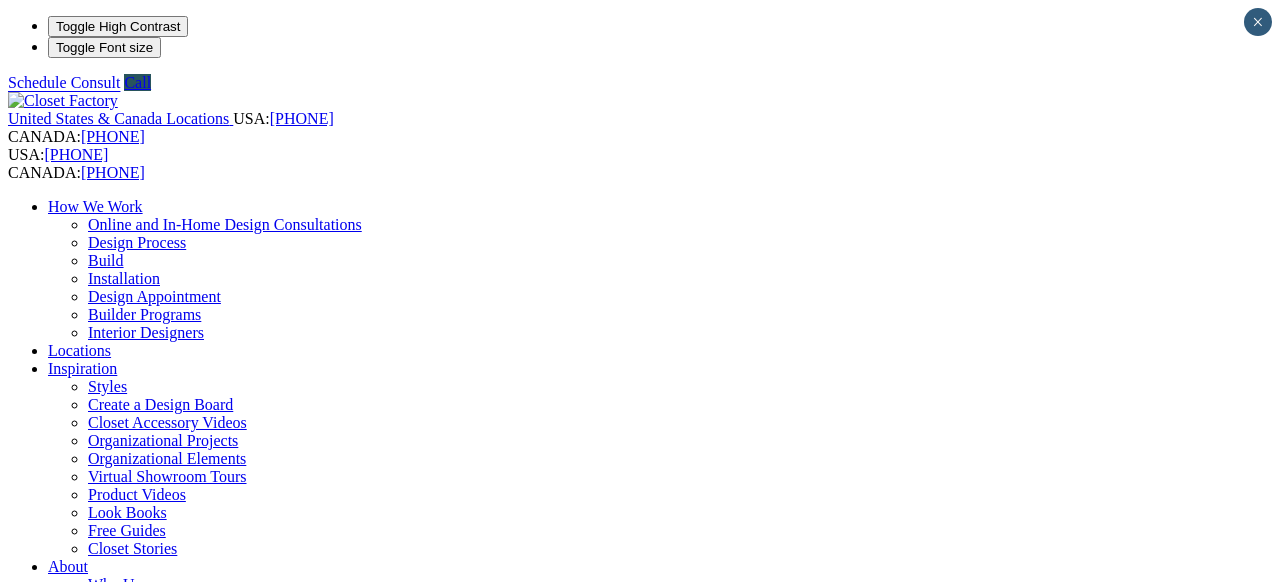 scroll, scrollTop: 0, scrollLeft: 0, axis: both 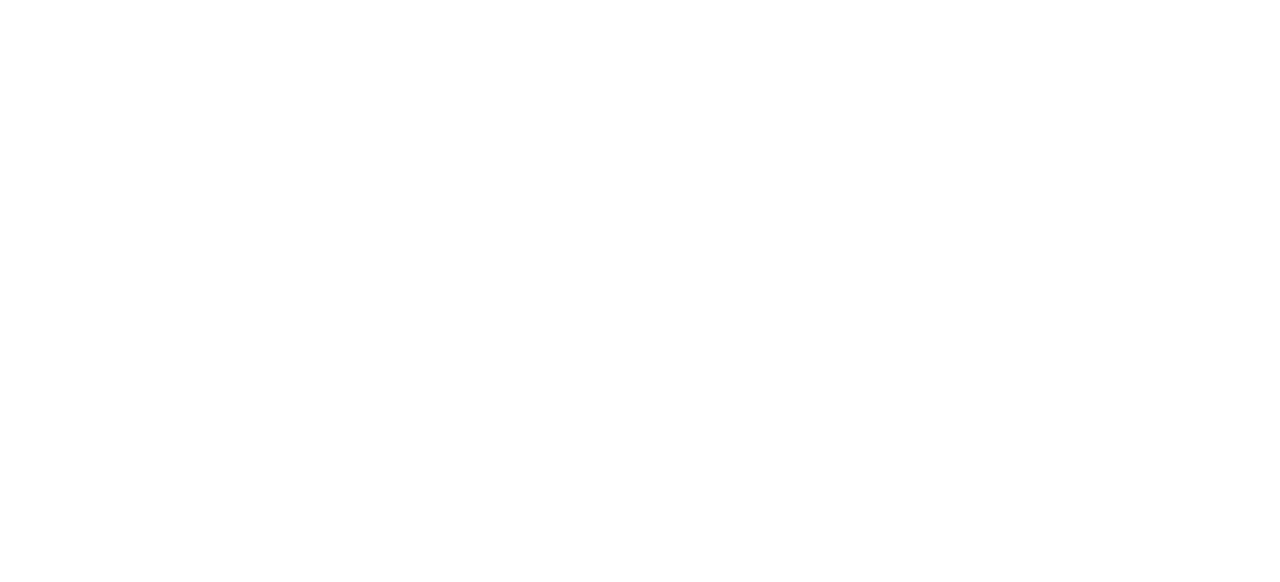 click on "Styles For Today's Closet" at bounding box center (640, 3601) 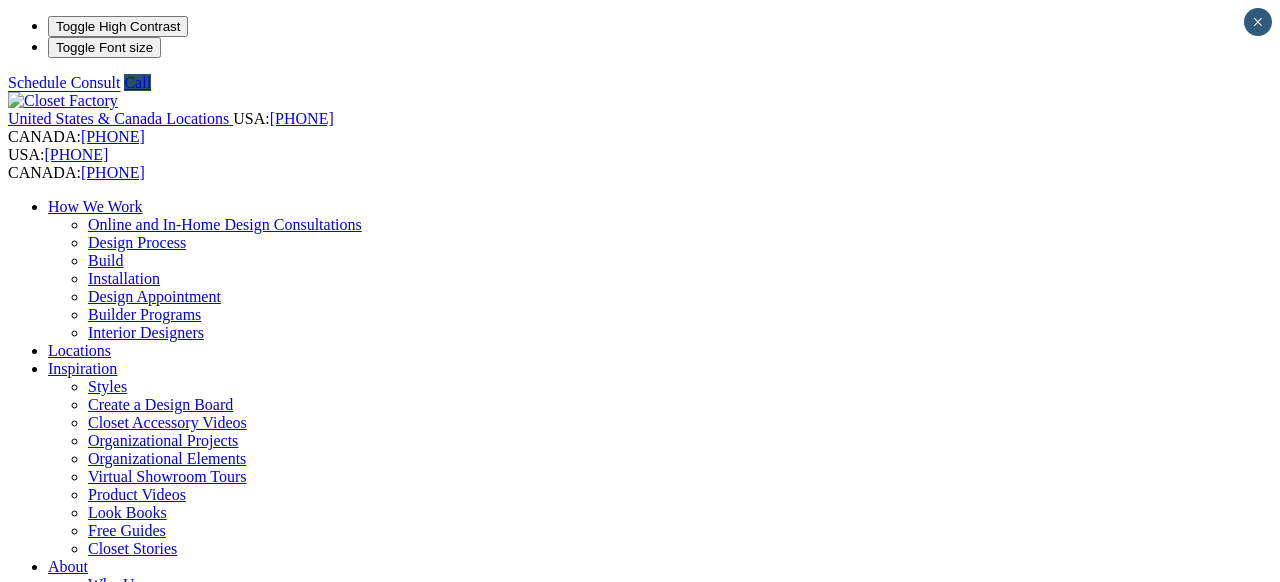 scroll, scrollTop: 0, scrollLeft: 0, axis: both 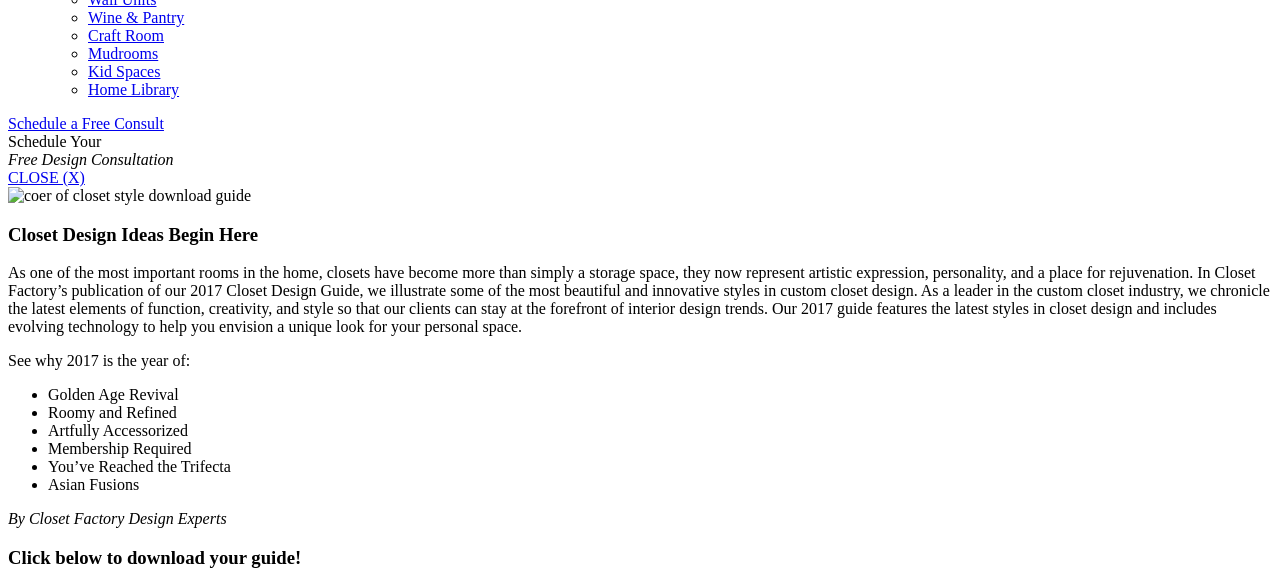 click on "Walk-in Closets" at bounding box center [139, -271] 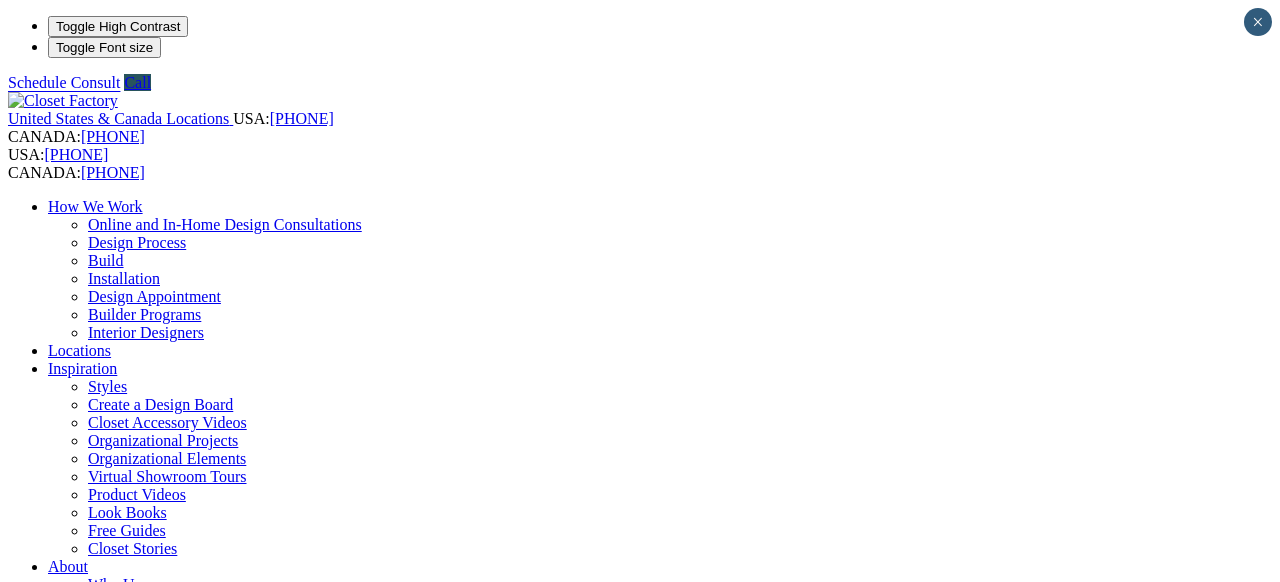scroll, scrollTop: 0, scrollLeft: 0, axis: both 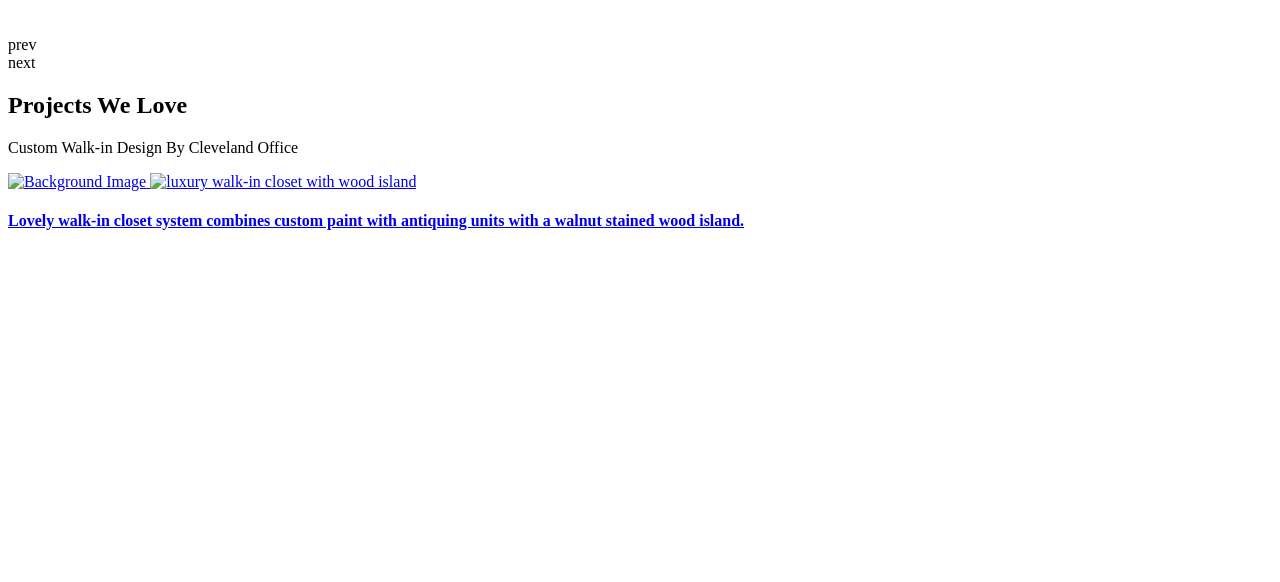 click on "Sitemap" at bounding box center (74, 4060) 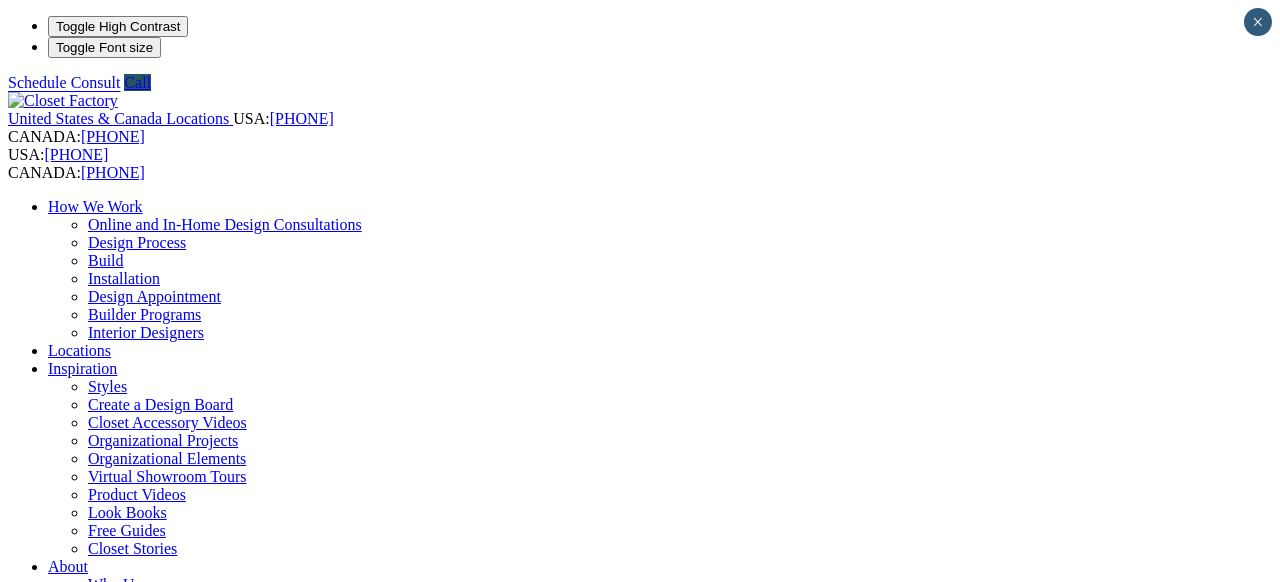scroll, scrollTop: 0, scrollLeft: 0, axis: both 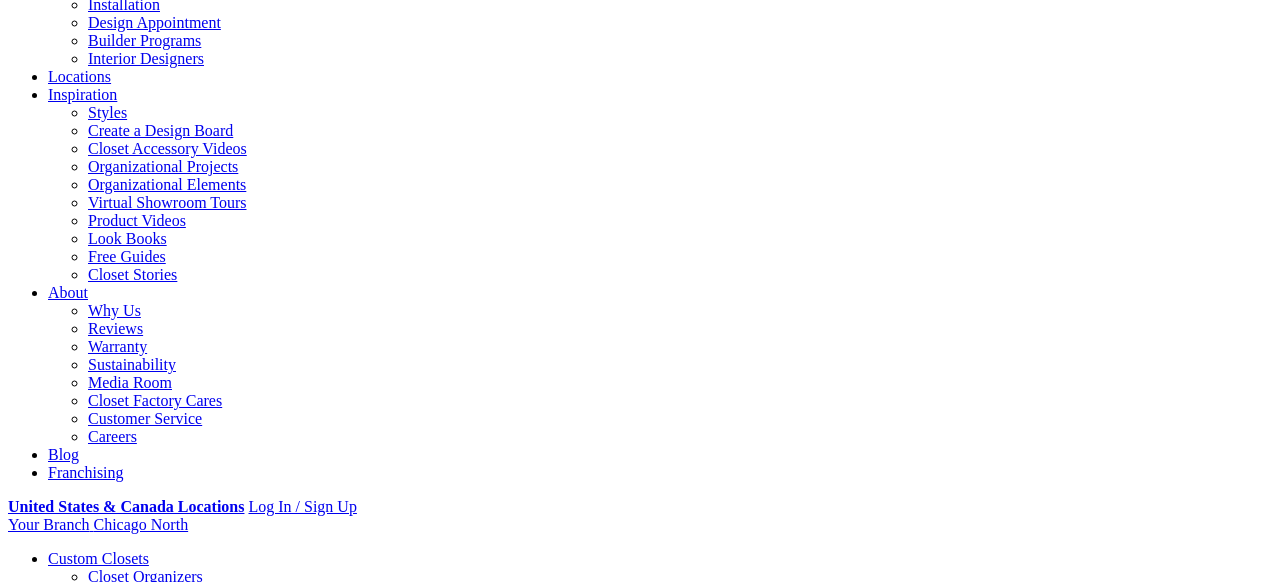click on "Closet Organizers" at bounding box center [145, 2065] 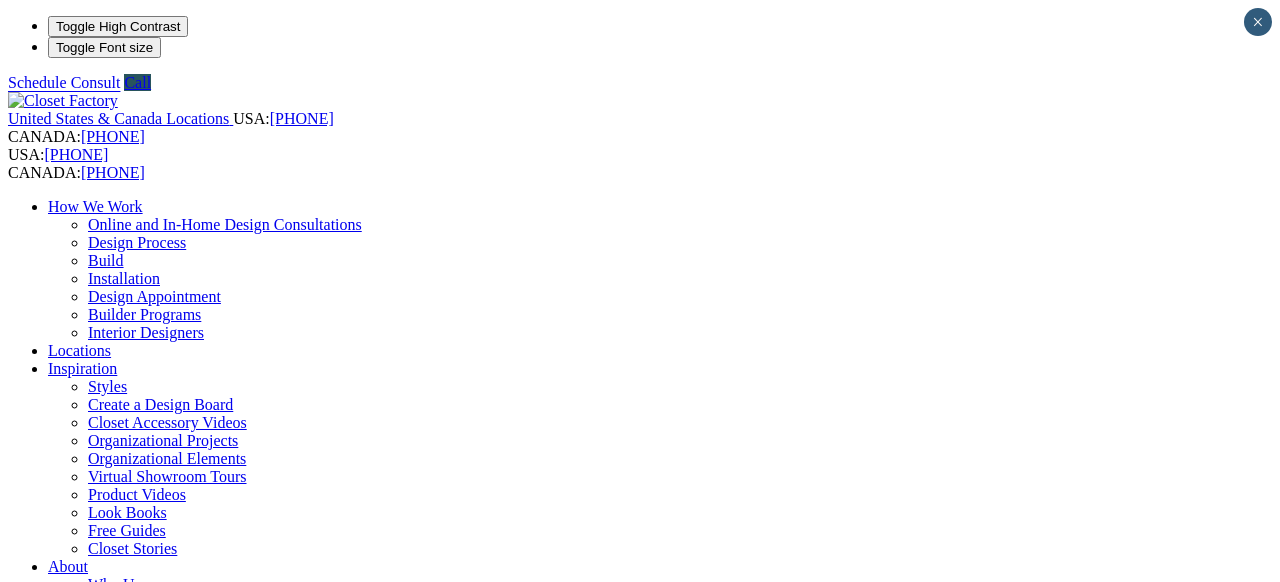 scroll, scrollTop: 0, scrollLeft: 0, axis: both 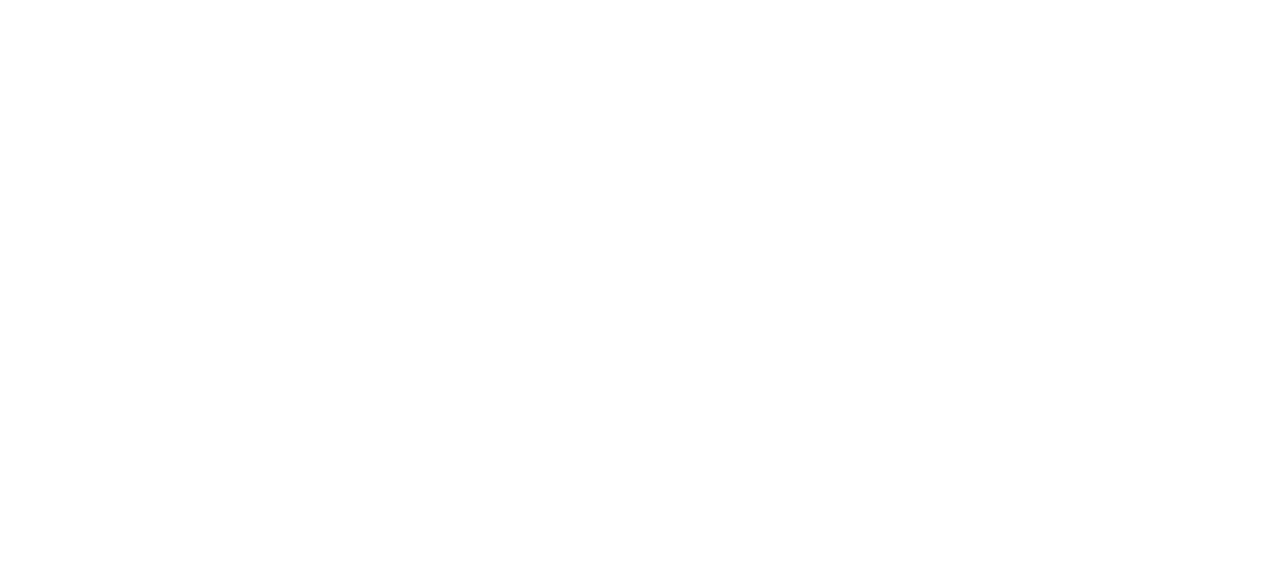 click at bounding box center [-417, 1950] 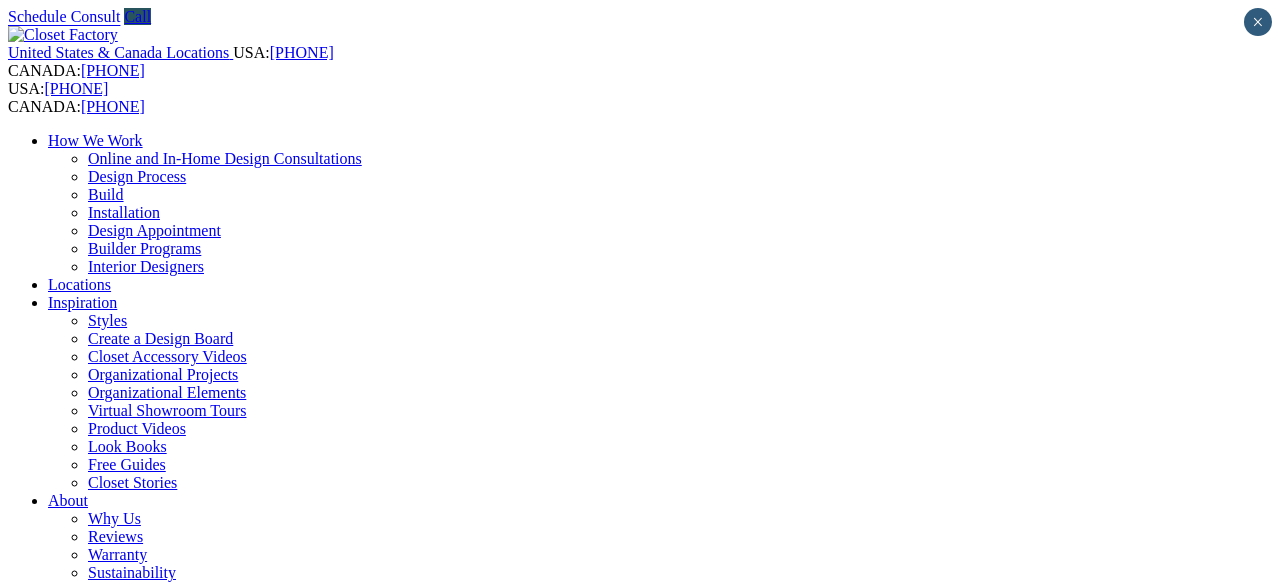 scroll, scrollTop: 0, scrollLeft: 0, axis: both 